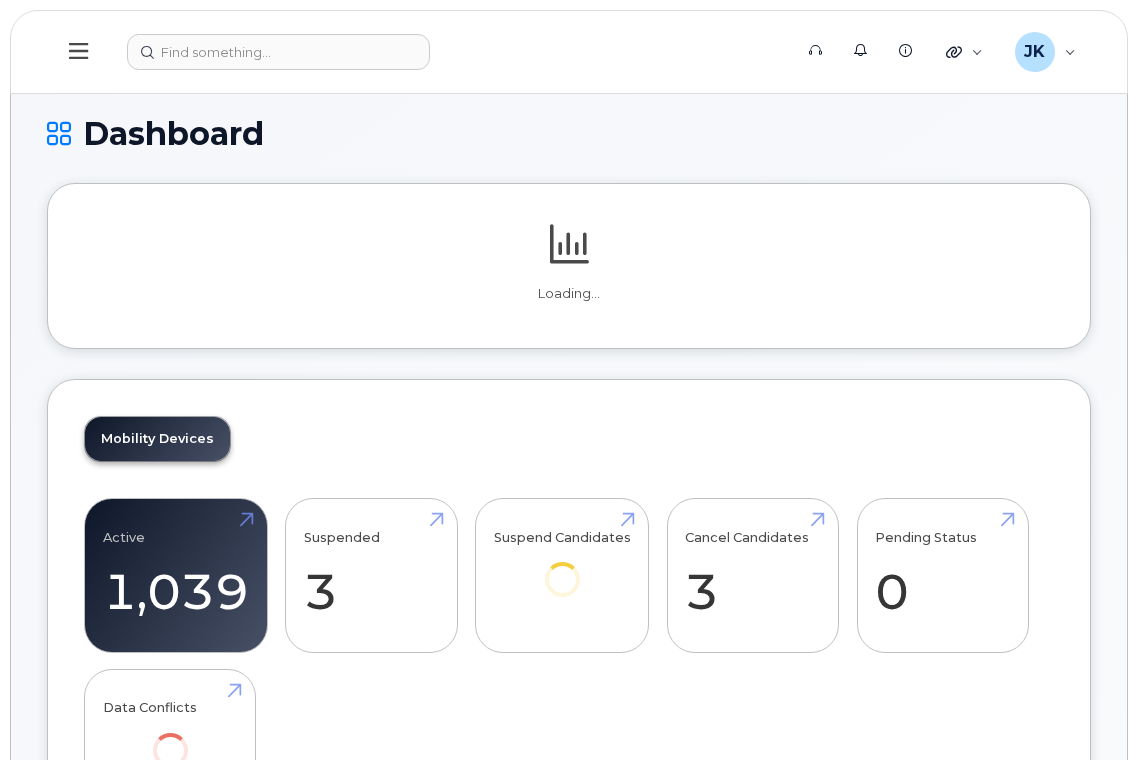 scroll, scrollTop: 0, scrollLeft: 0, axis: both 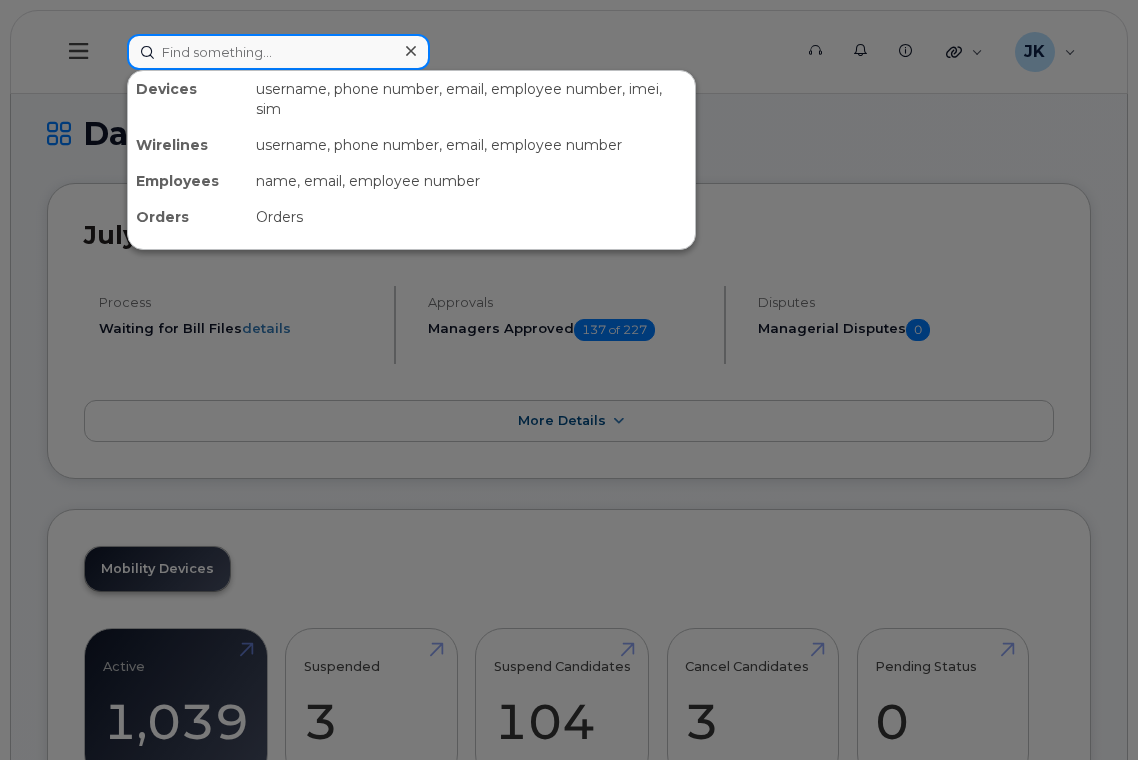 click at bounding box center (278, 52) 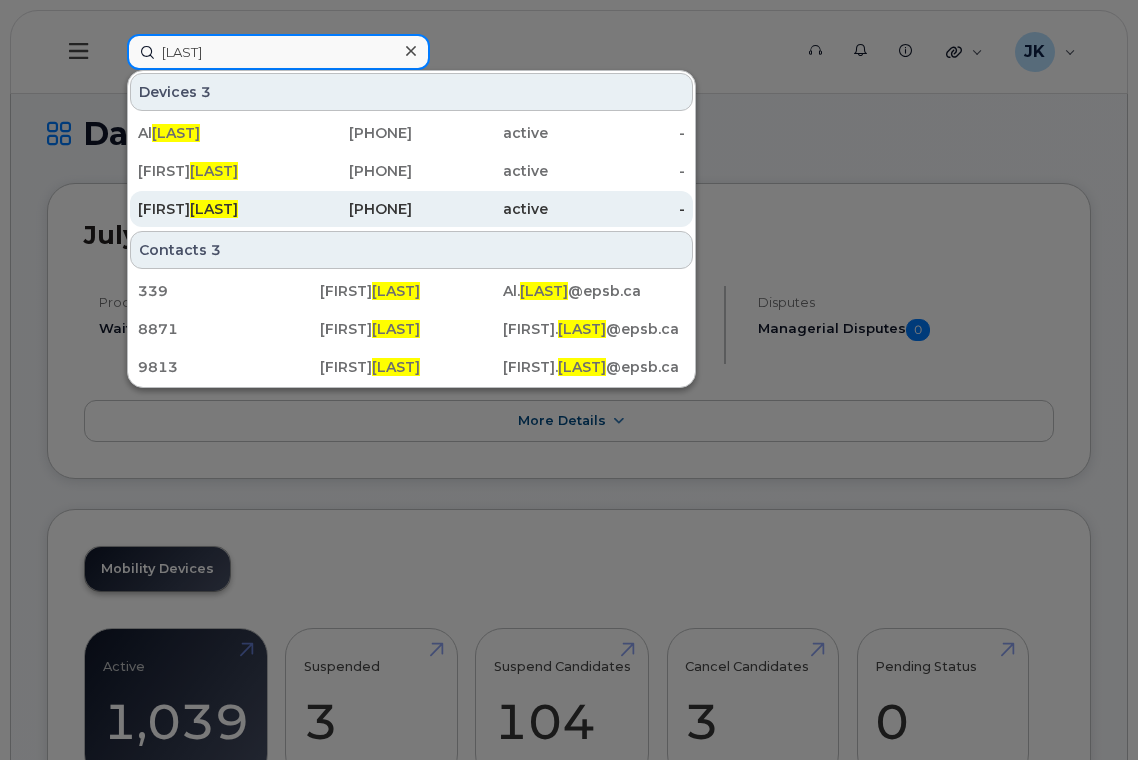 type on "Rempel" 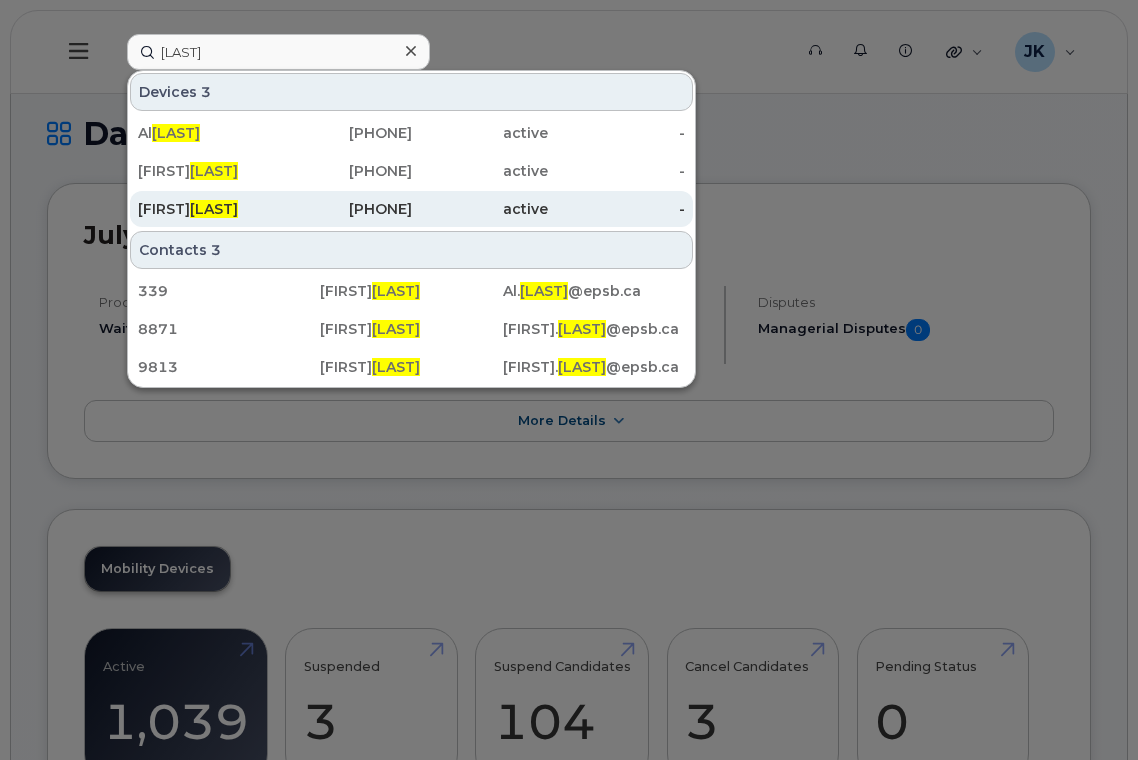 click on "Christopher  Rempel" at bounding box center [206, 209] 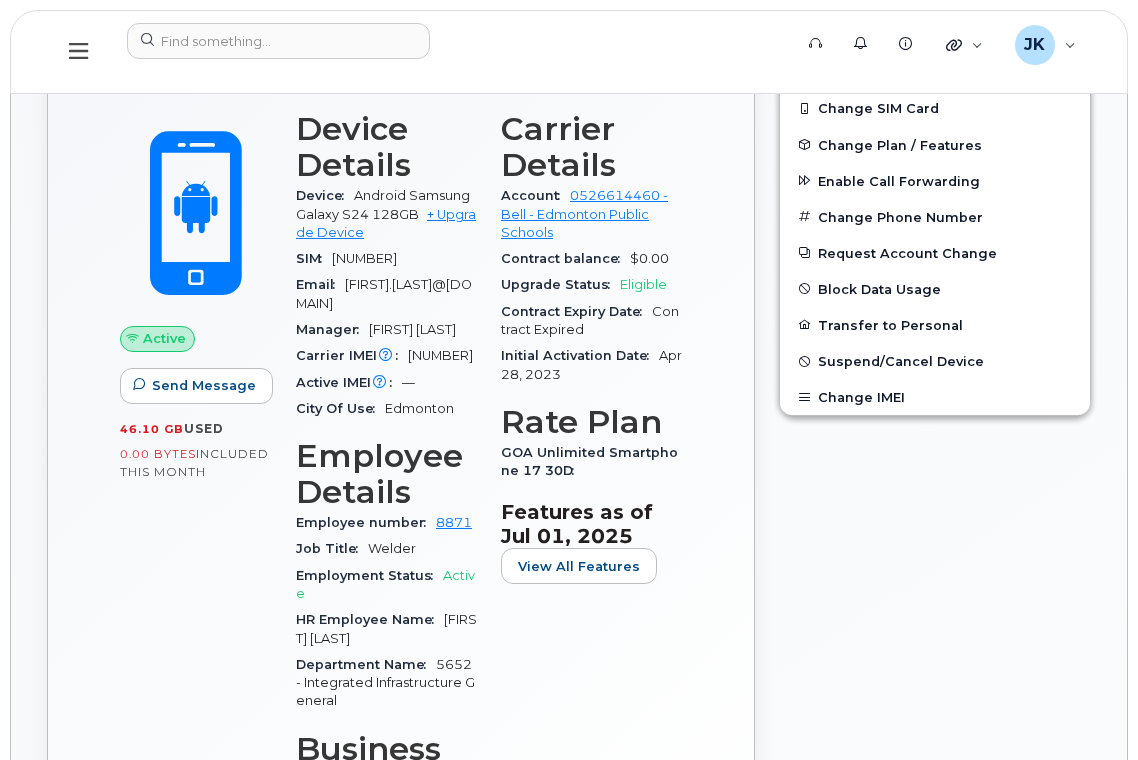 scroll, scrollTop: 0, scrollLeft: 0, axis: both 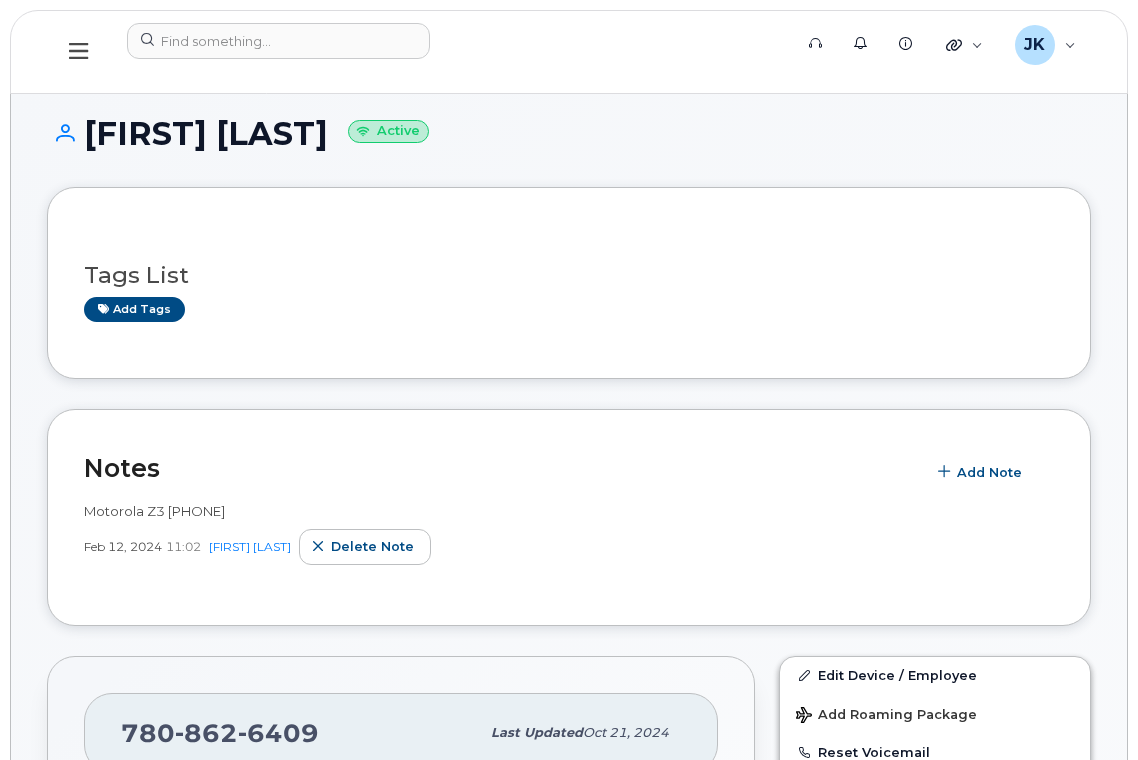 click on "Christopher Rempel
Active" at bounding box center [569, 133] 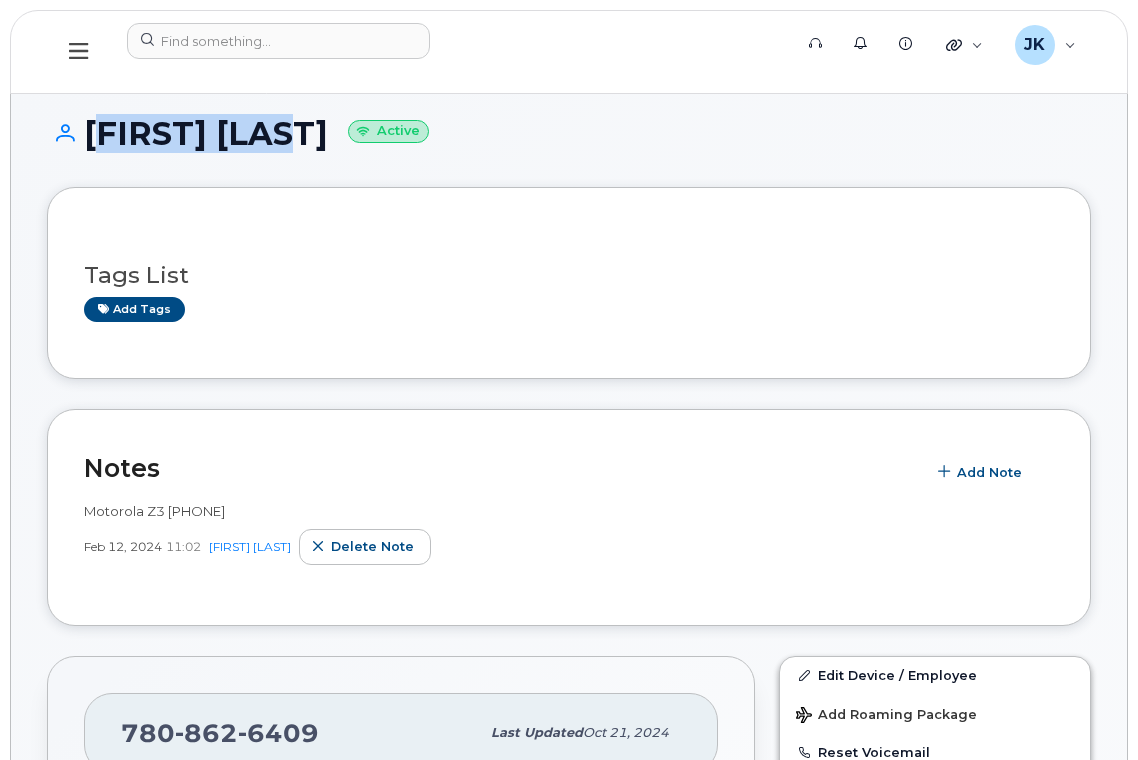click on "Christopher Rempel
Active" at bounding box center (569, 133) 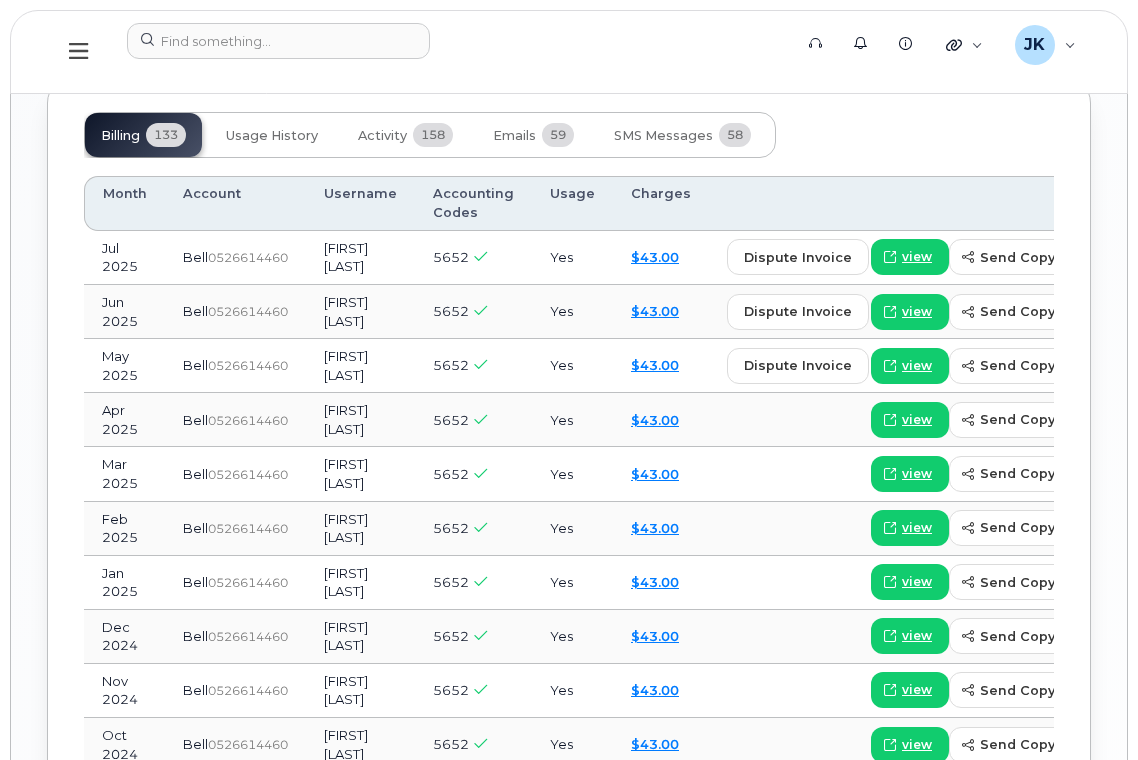 scroll, scrollTop: 2000, scrollLeft: 0, axis: vertical 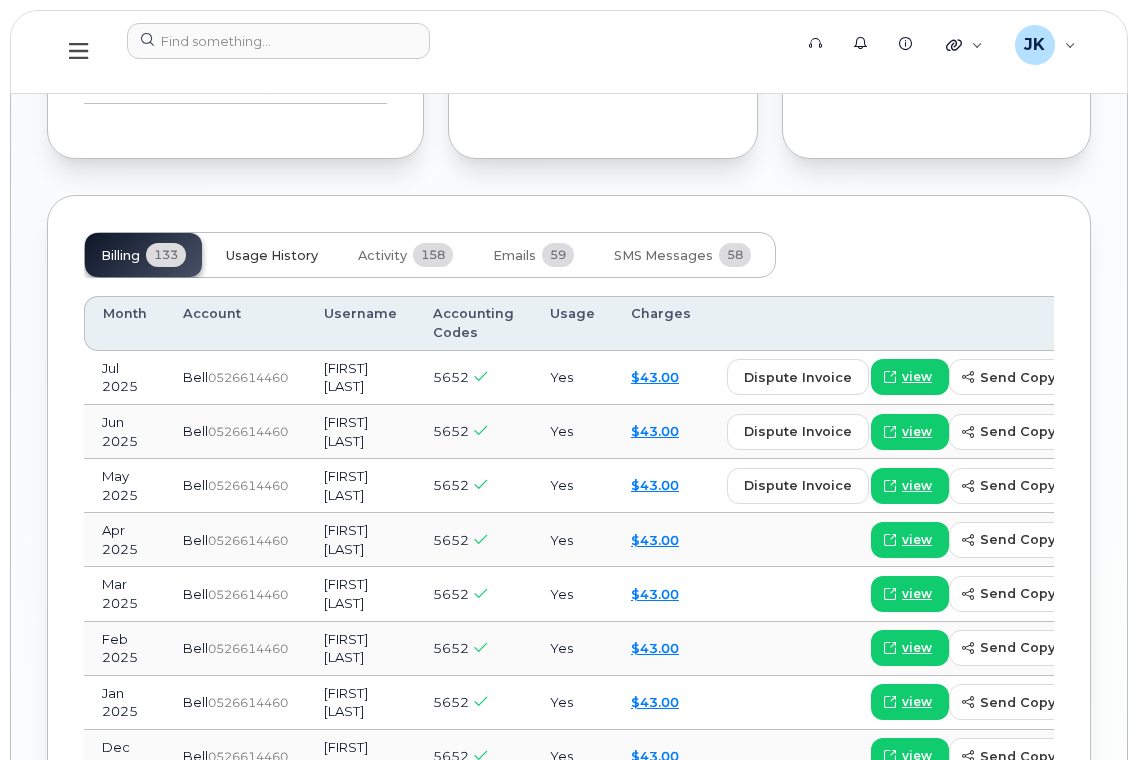 click on "Usage History" at bounding box center (272, 256) 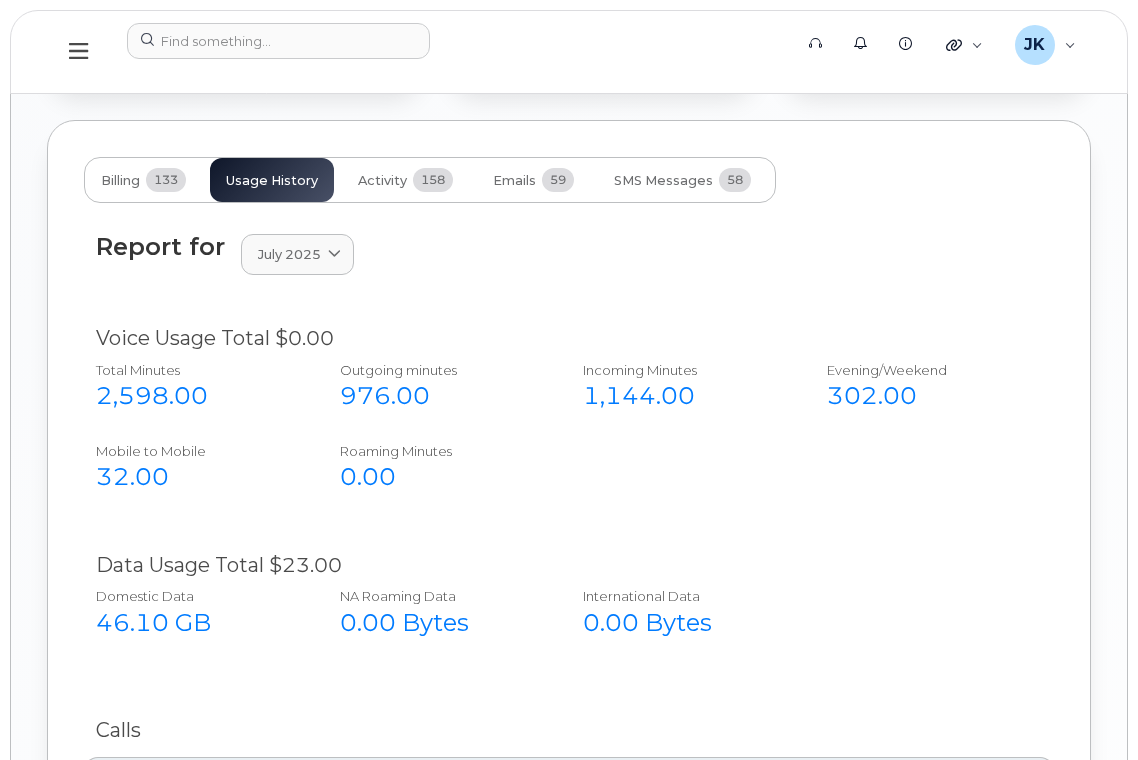 scroll, scrollTop: 2133, scrollLeft: 0, axis: vertical 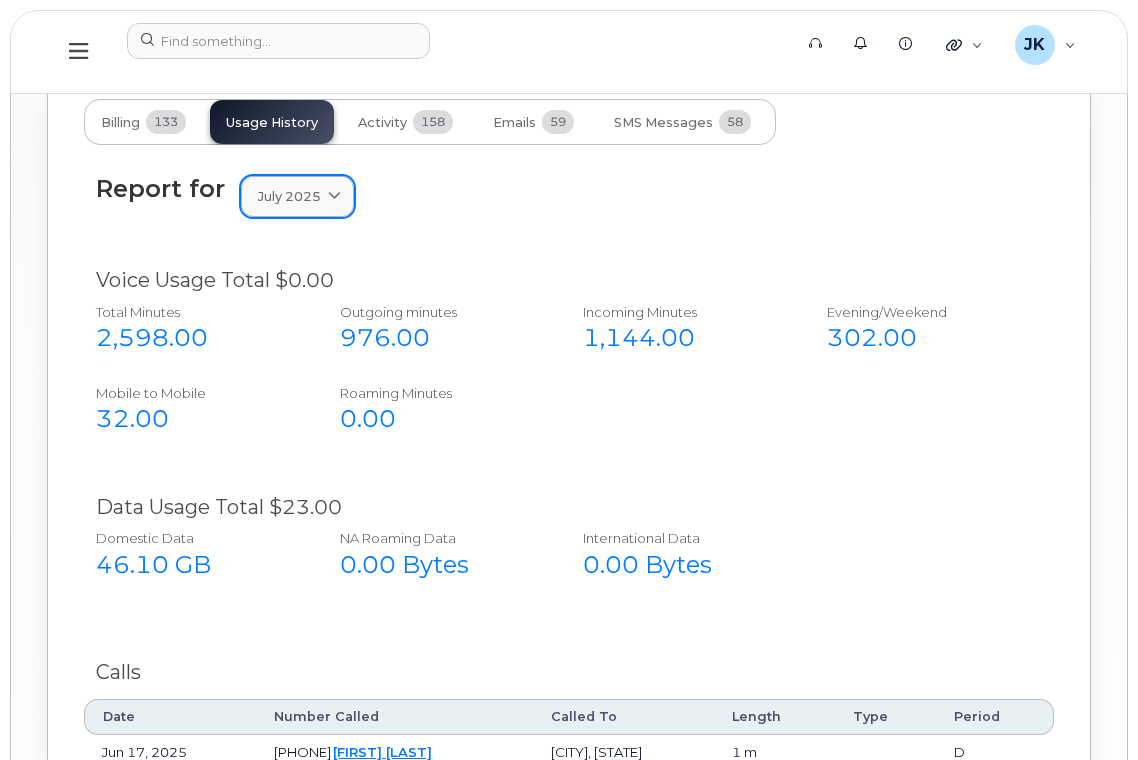 click at bounding box center (334, 196) 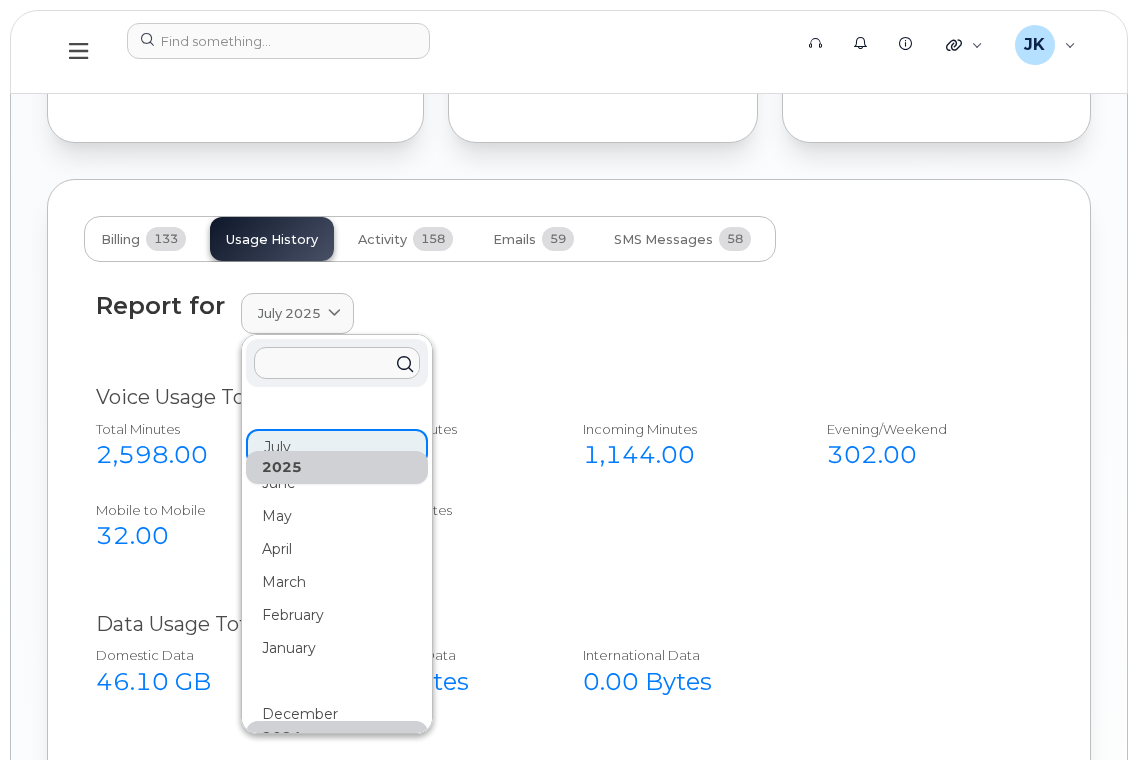 scroll, scrollTop: 1867, scrollLeft: 0, axis: vertical 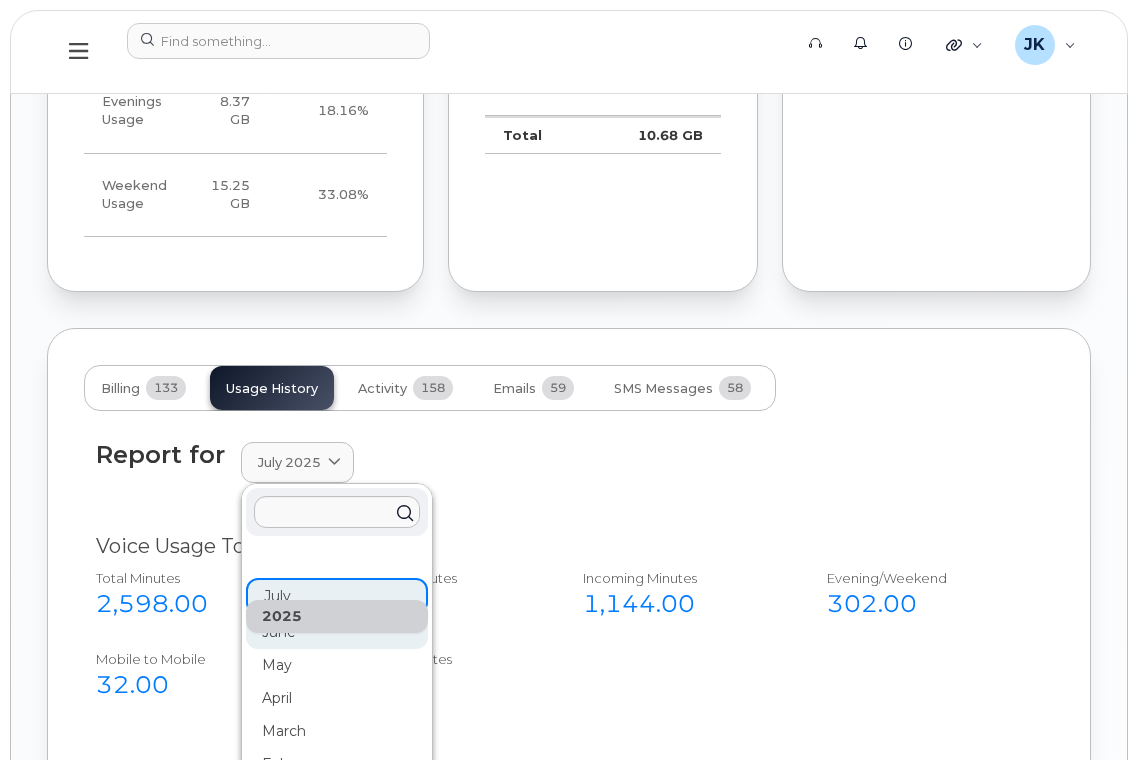 click on "June" 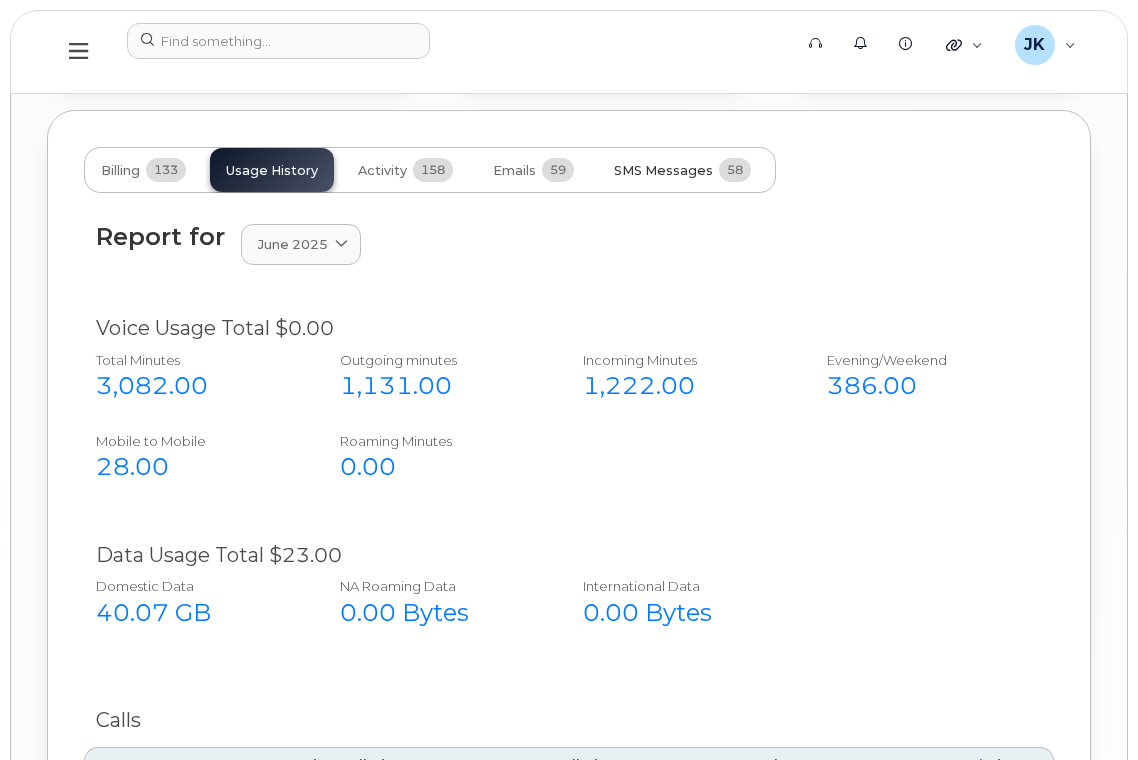 scroll, scrollTop: 2000, scrollLeft: 0, axis: vertical 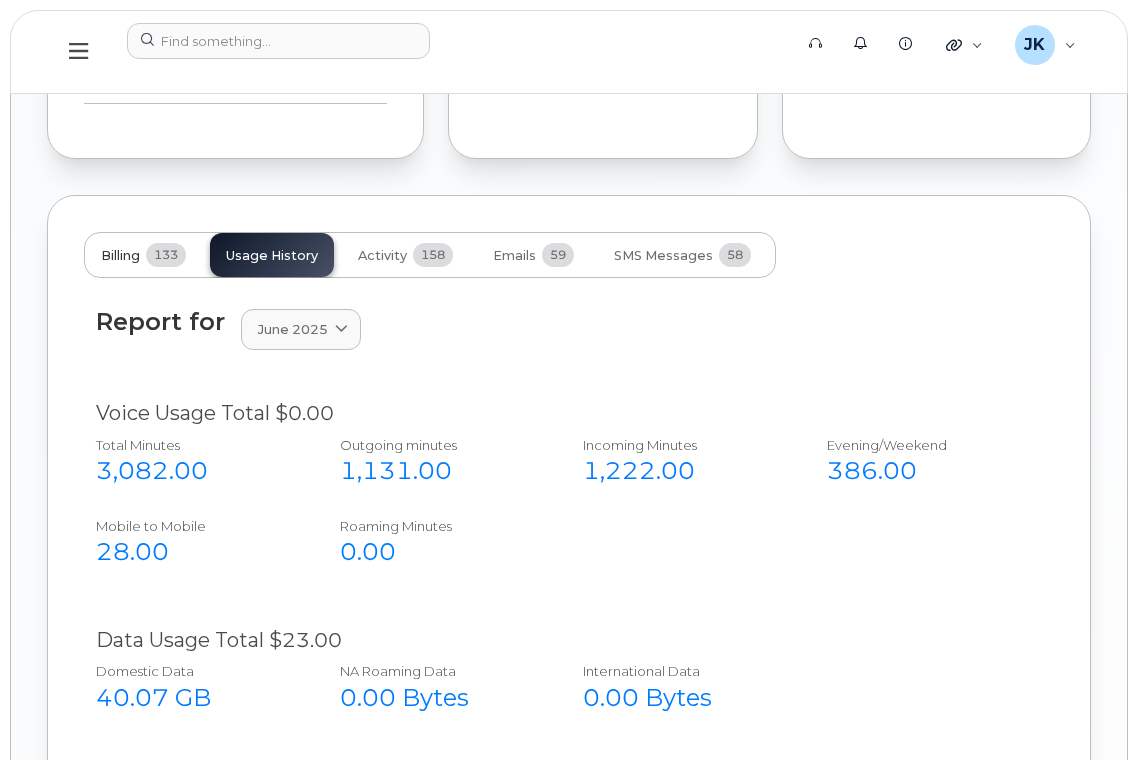 click on "Billing" at bounding box center (120, 256) 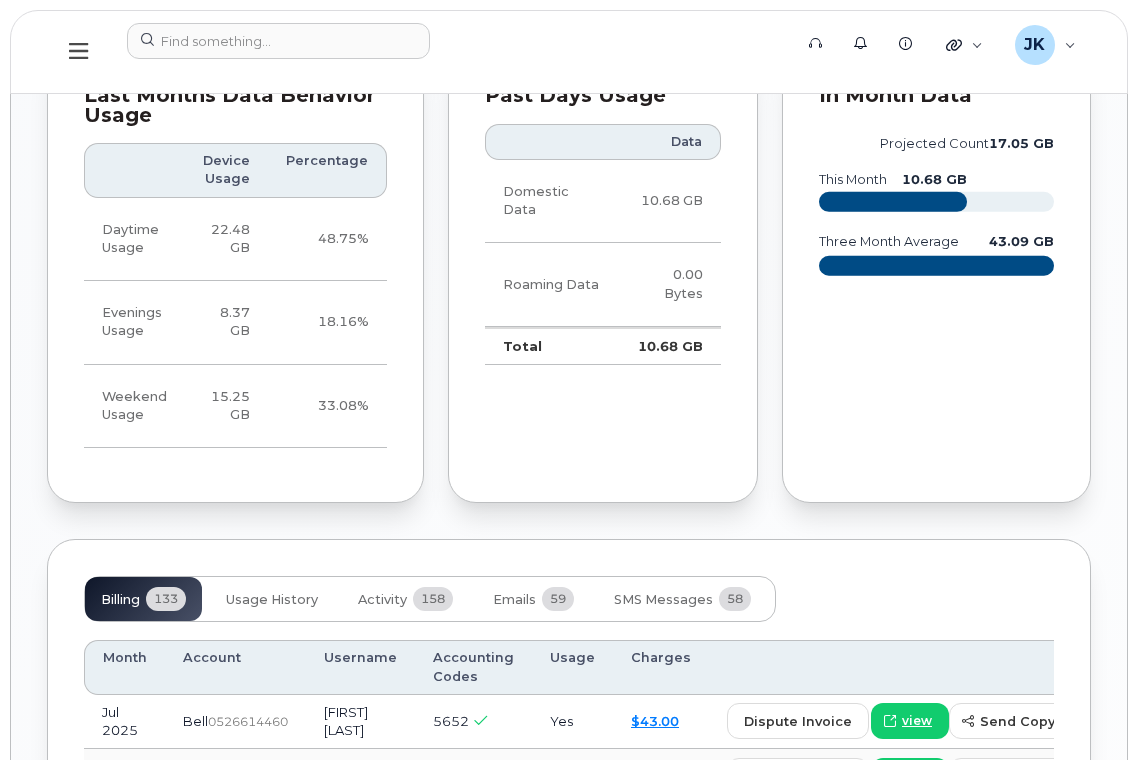 scroll, scrollTop: 1611, scrollLeft: 0, axis: vertical 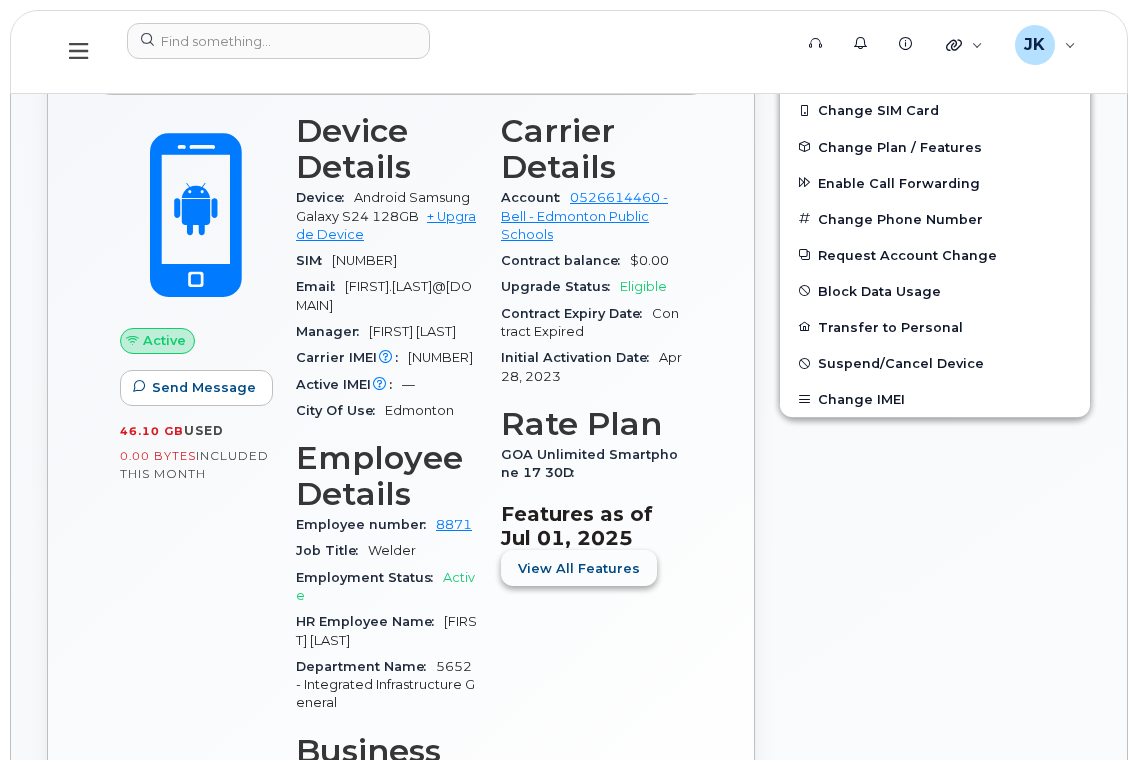click on "View All Features" at bounding box center [579, 568] 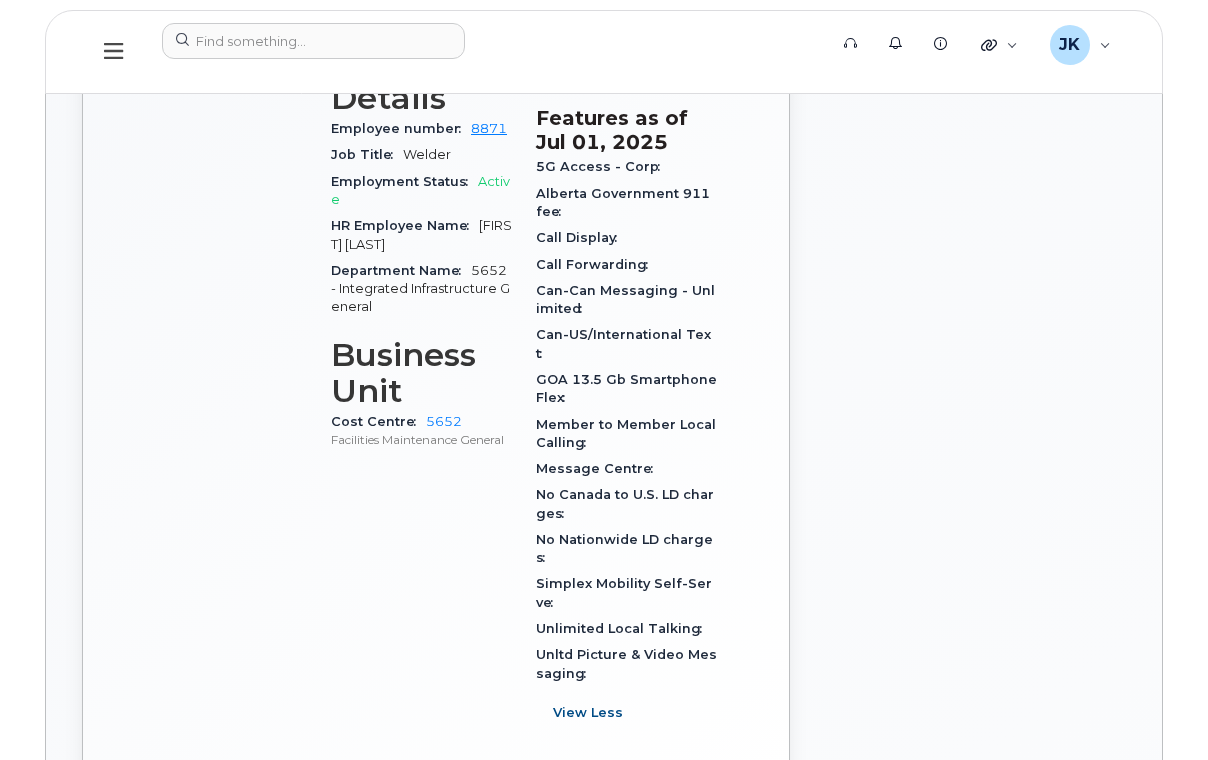 scroll, scrollTop: 1078, scrollLeft: 0, axis: vertical 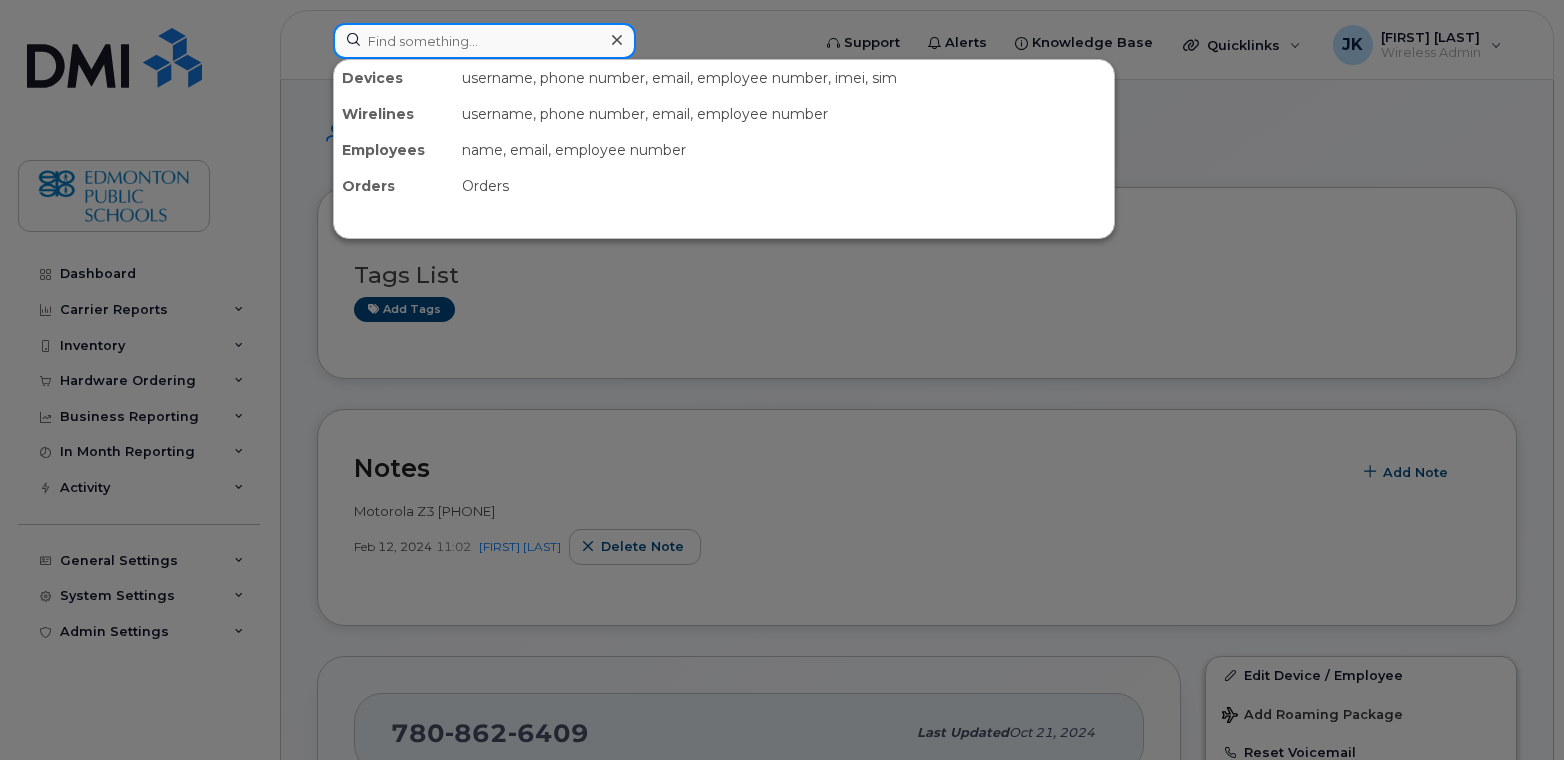 click at bounding box center (484, 41) 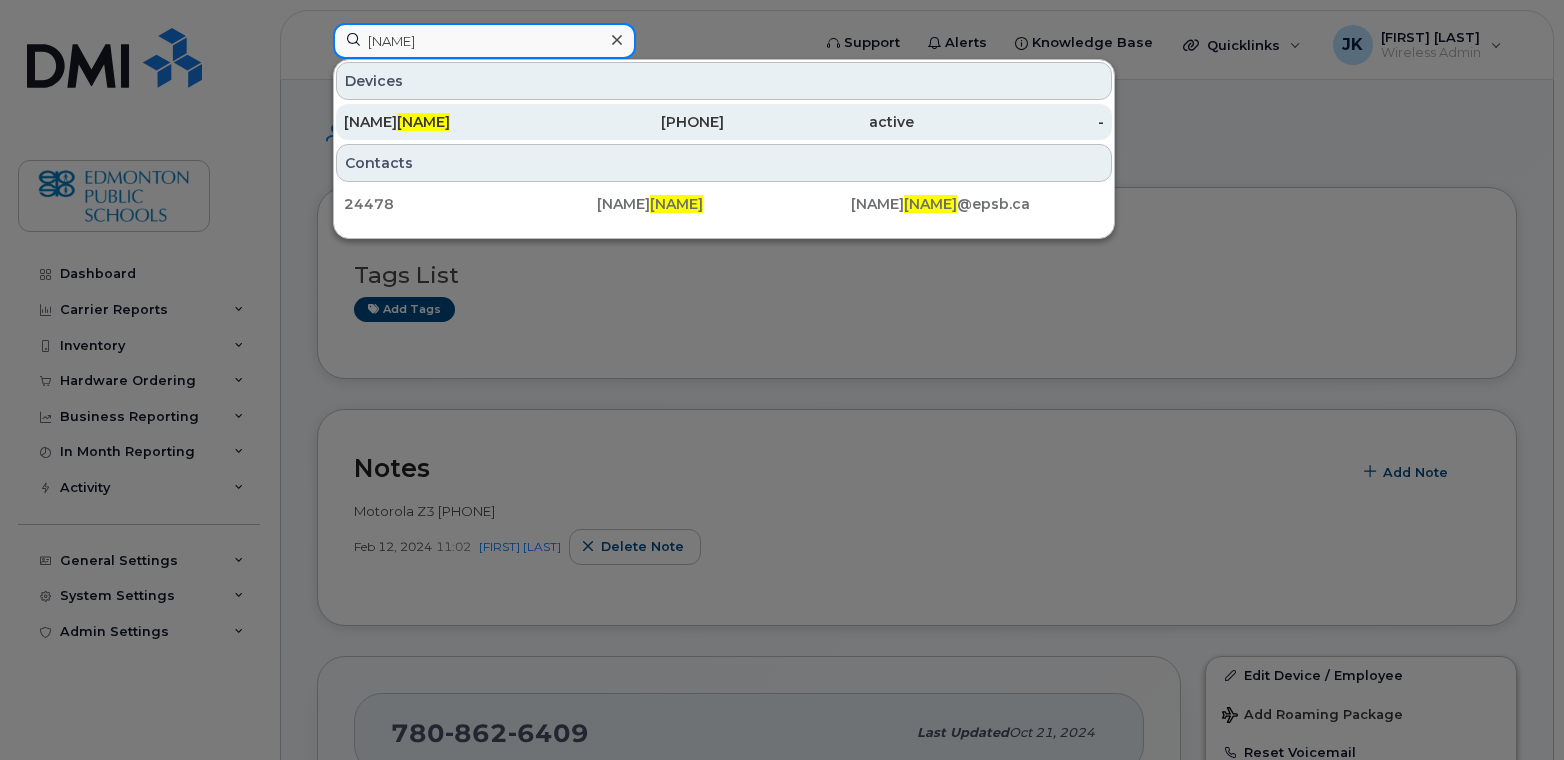 type on "kralkay" 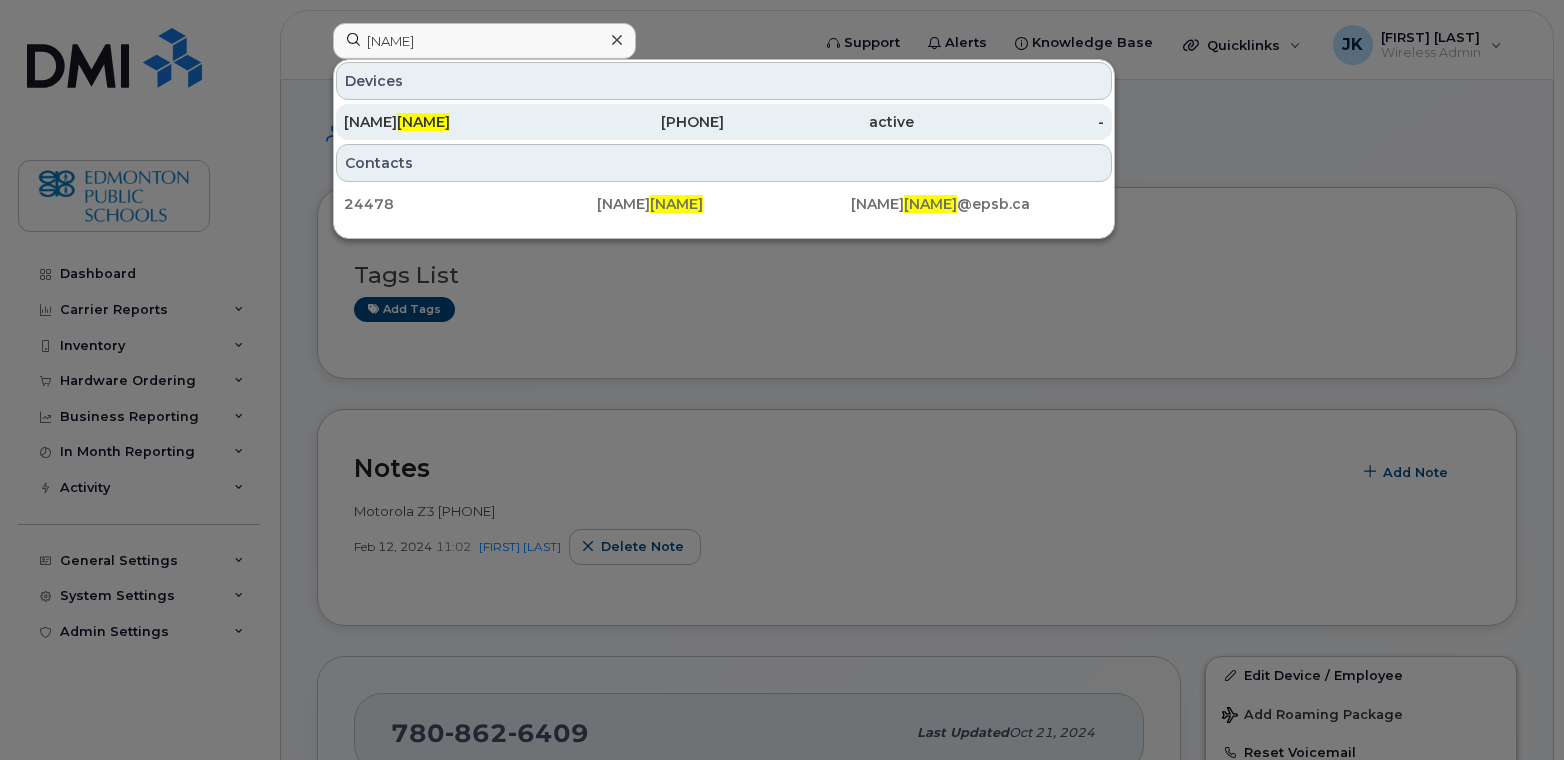 click on "Jayson  Kralkay" at bounding box center (439, 122) 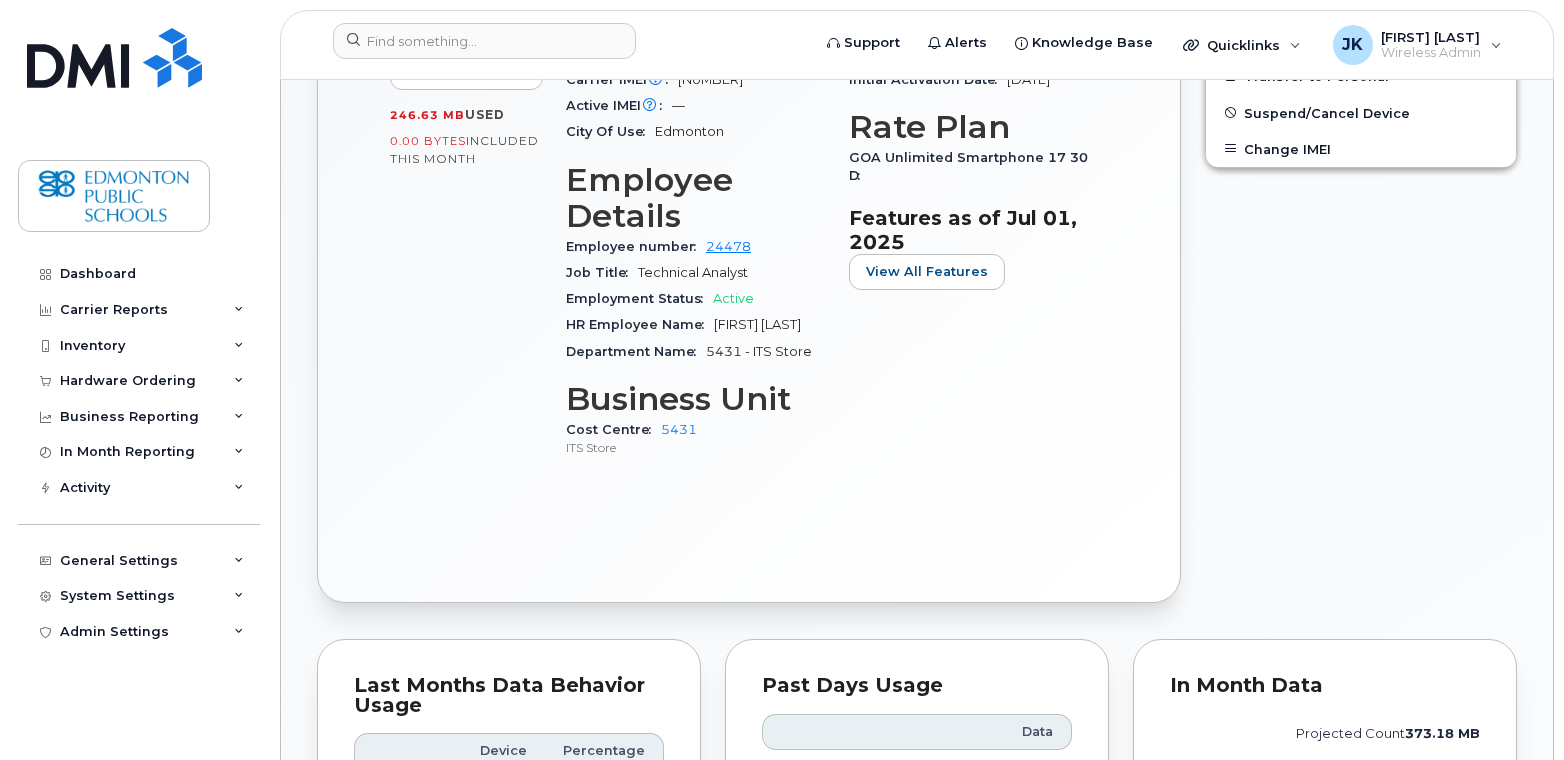 scroll, scrollTop: 597, scrollLeft: 0, axis: vertical 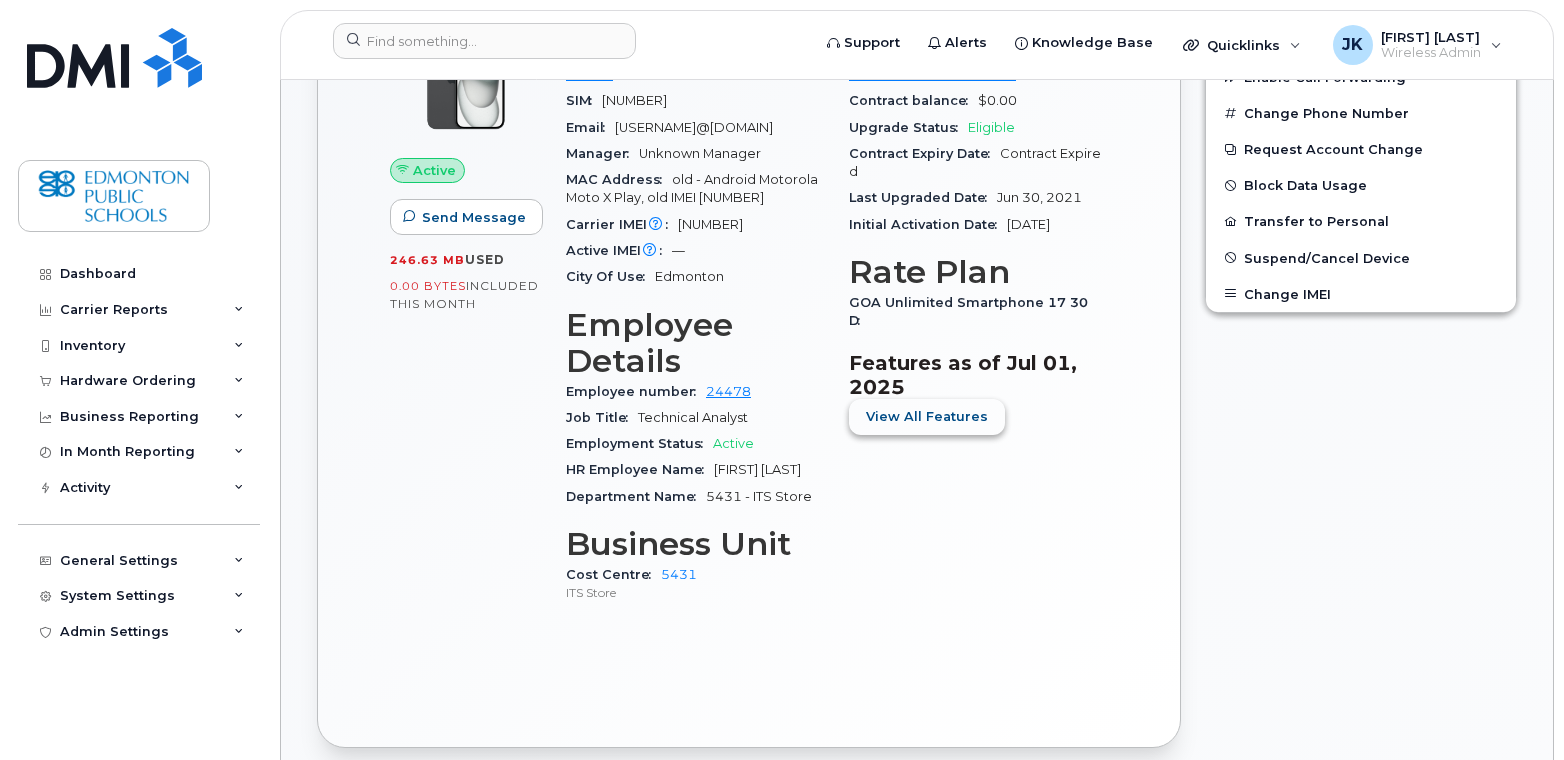 click on "View All Features" at bounding box center [927, 416] 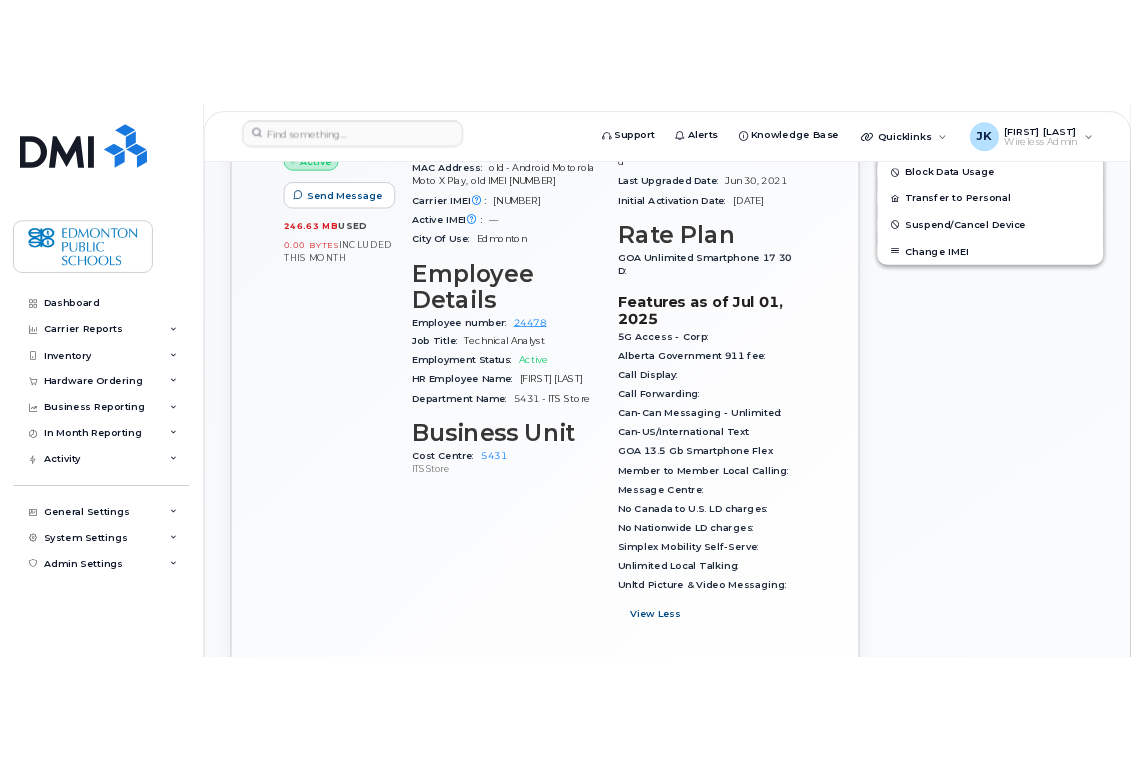 scroll, scrollTop: 731, scrollLeft: 0, axis: vertical 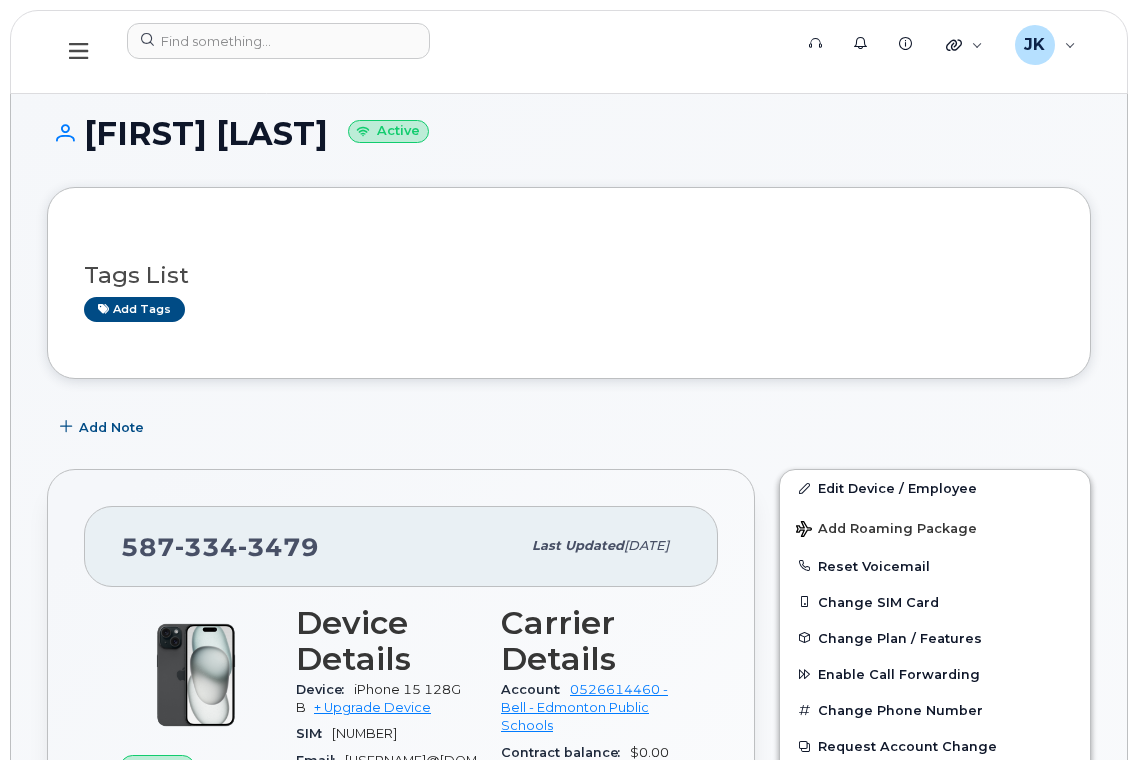 click 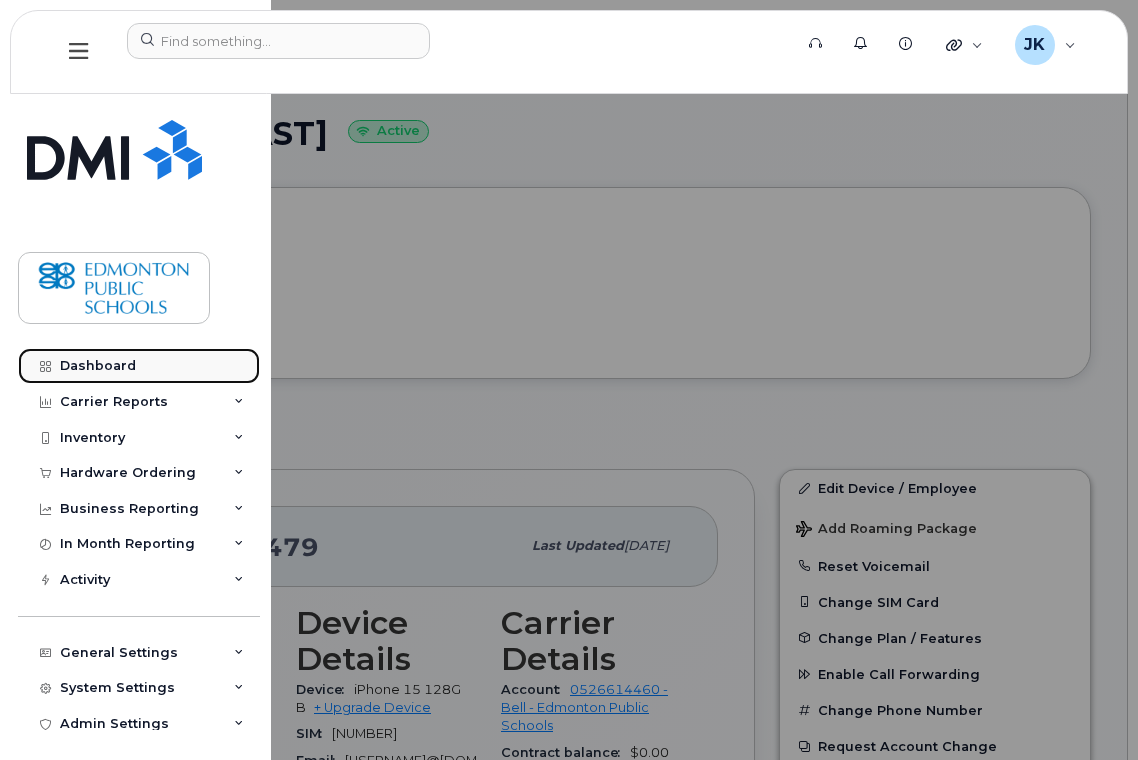 click on "Dashboard" at bounding box center (98, 366) 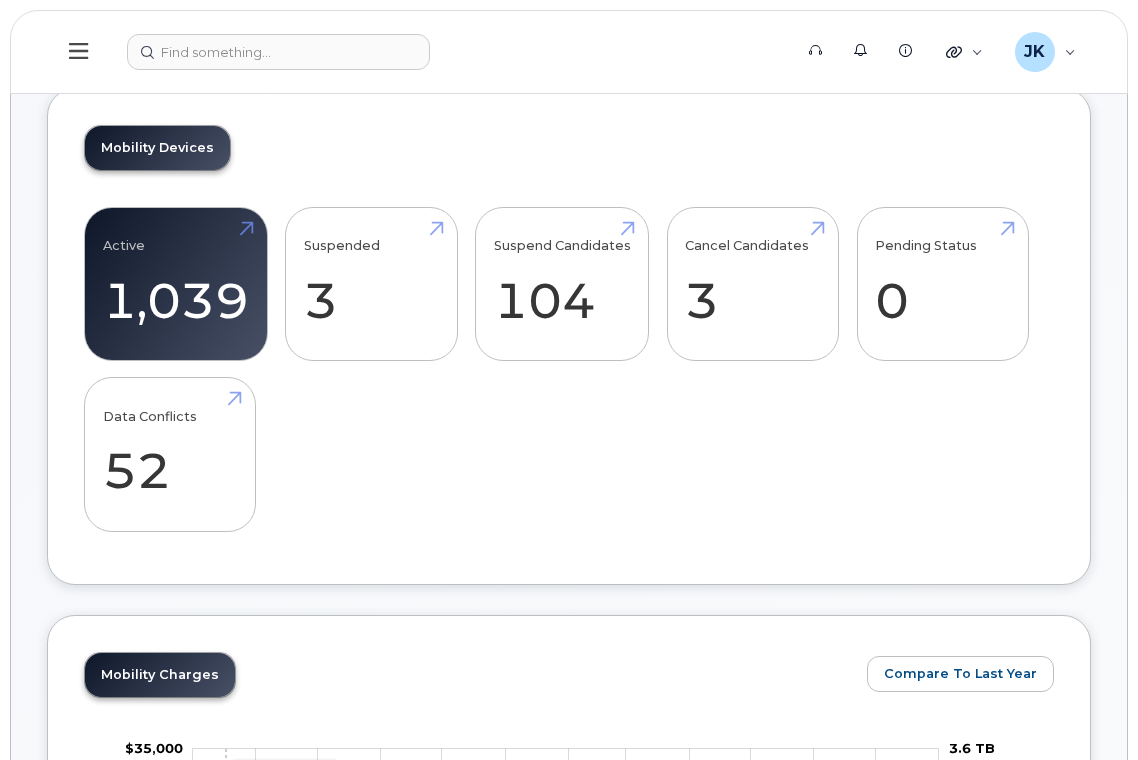 scroll, scrollTop: 400, scrollLeft: 0, axis: vertical 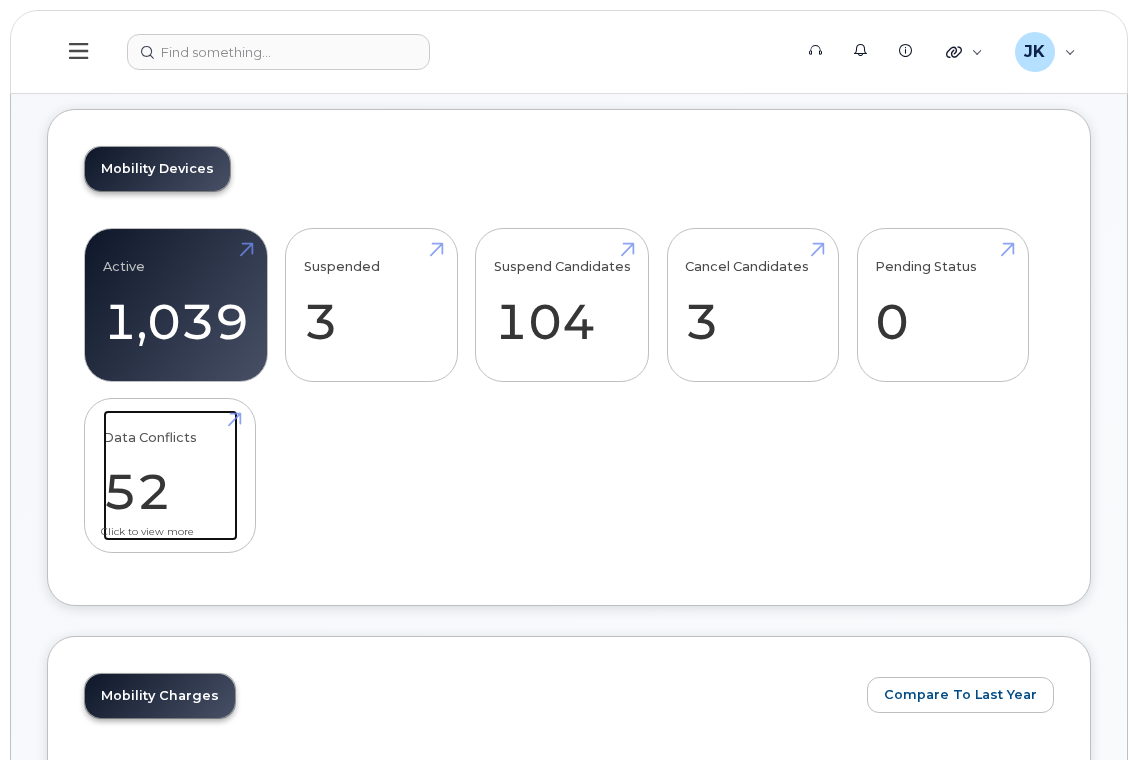click on "Data Conflicts
52" at bounding box center (170, 476) 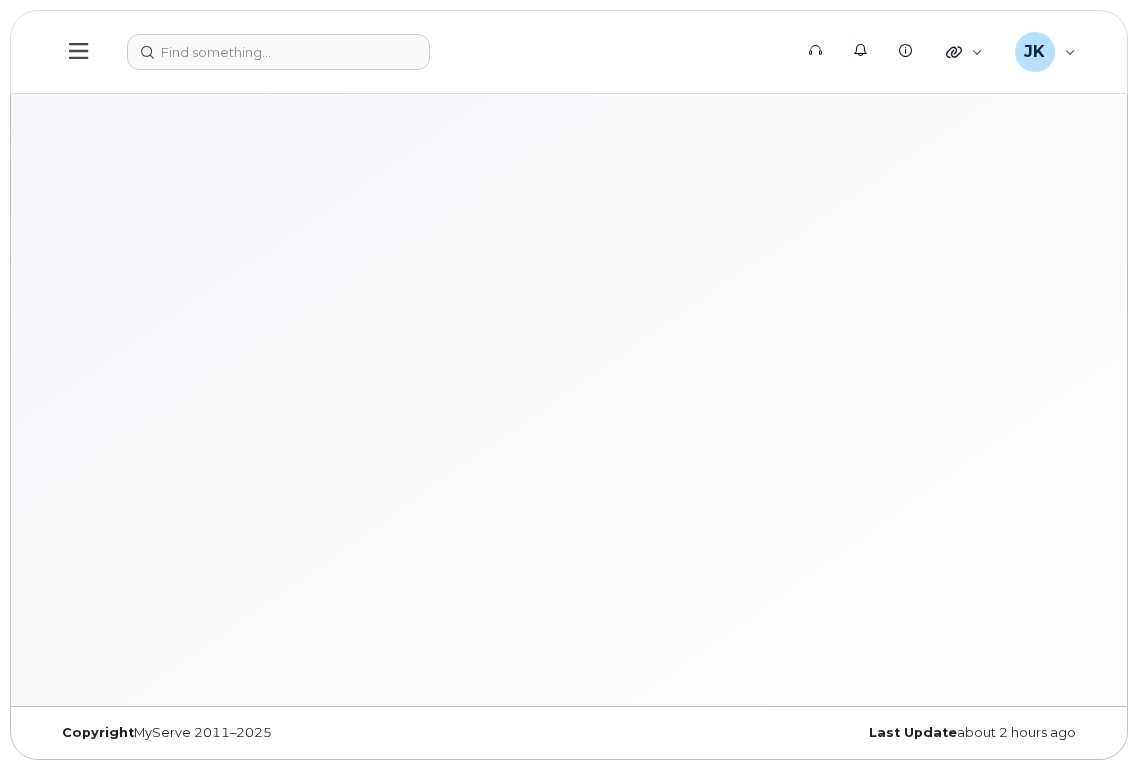 scroll, scrollTop: 0, scrollLeft: 0, axis: both 